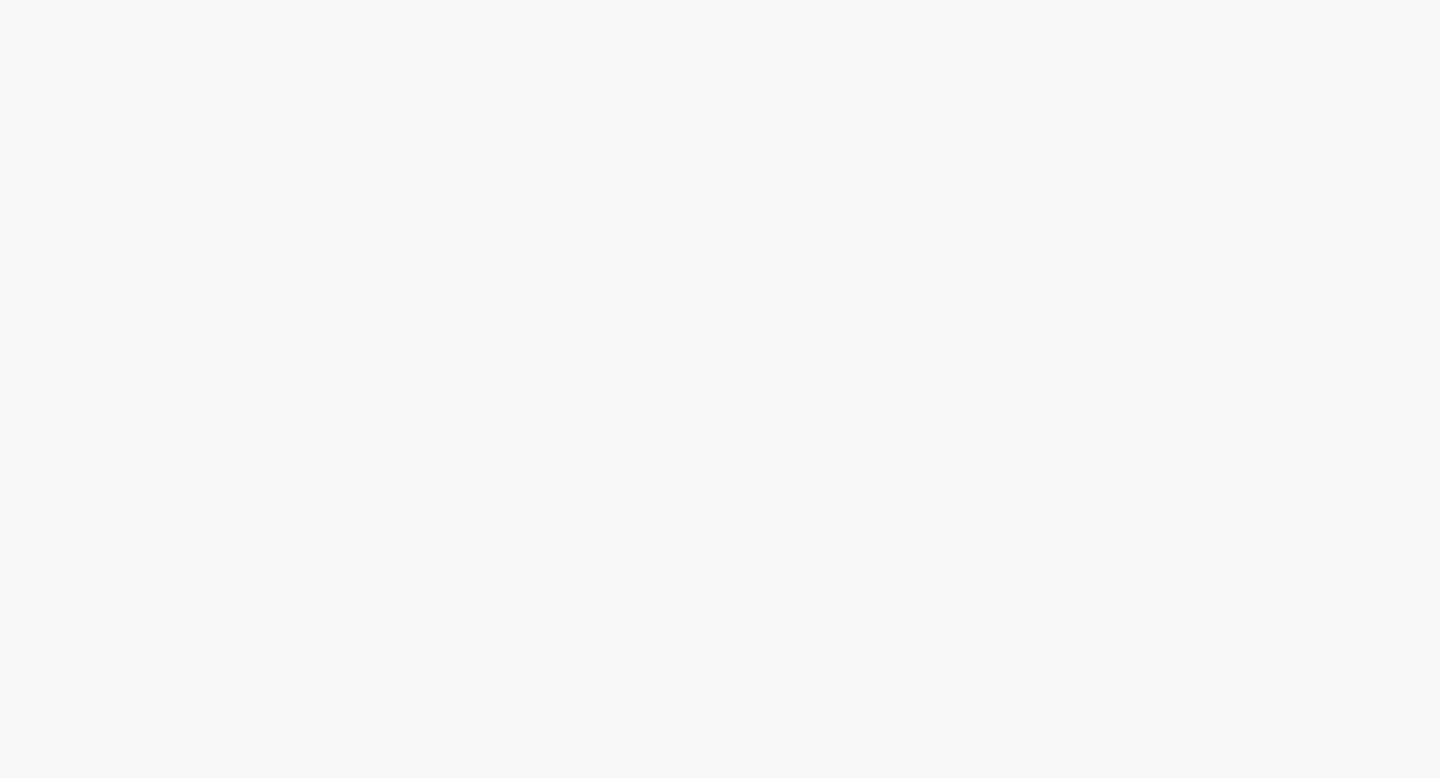 scroll, scrollTop: 0, scrollLeft: 0, axis: both 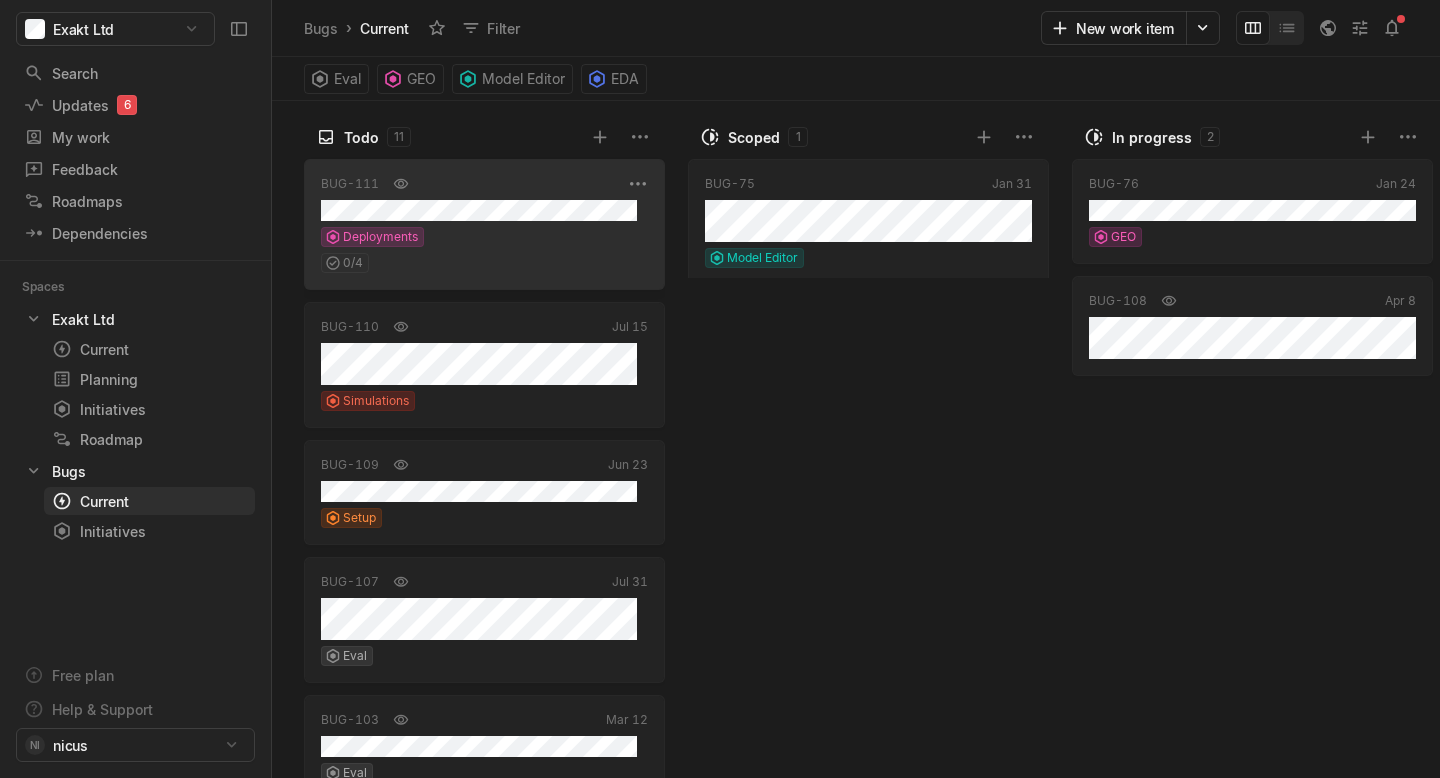 click on "BUG-111" at bounding box center (471, 184) 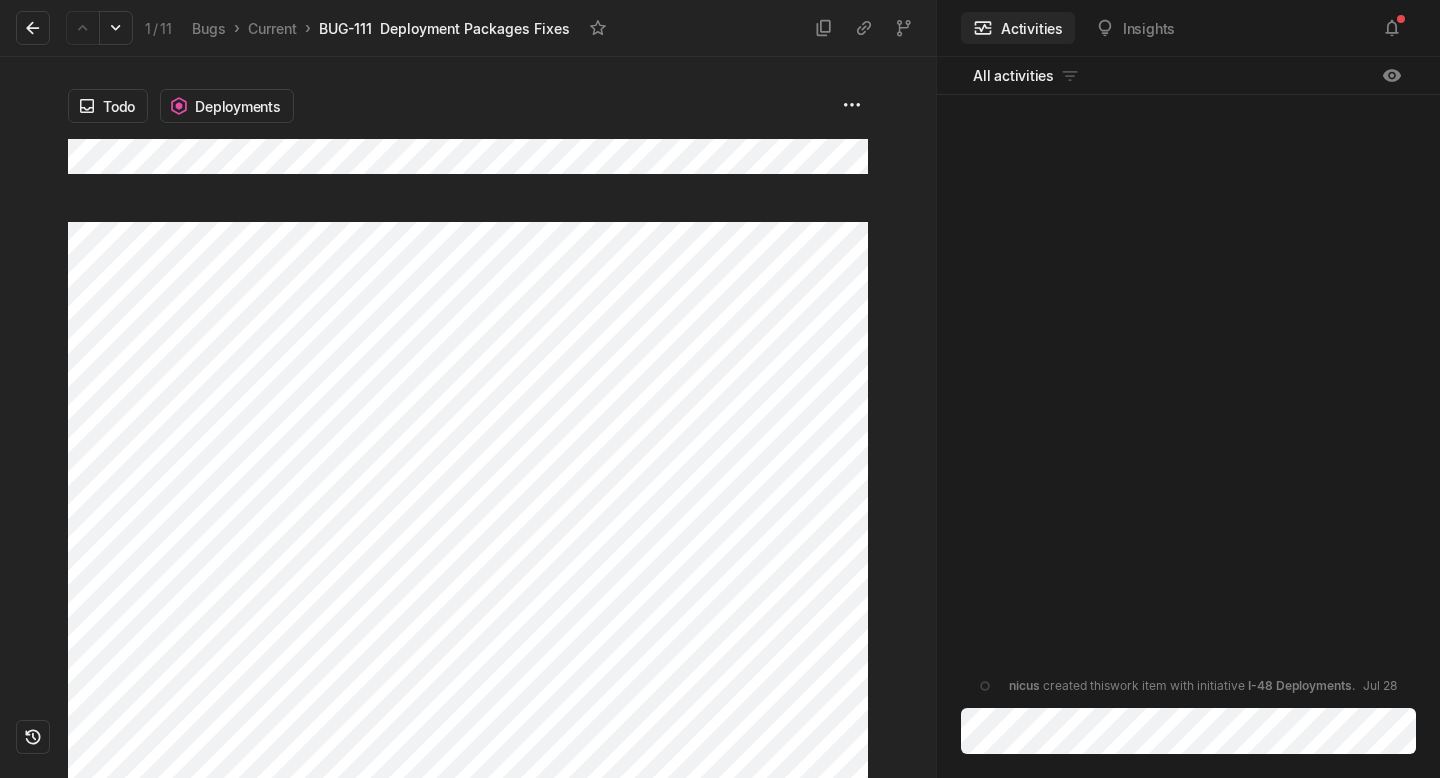 scroll, scrollTop: 0, scrollLeft: 0, axis: both 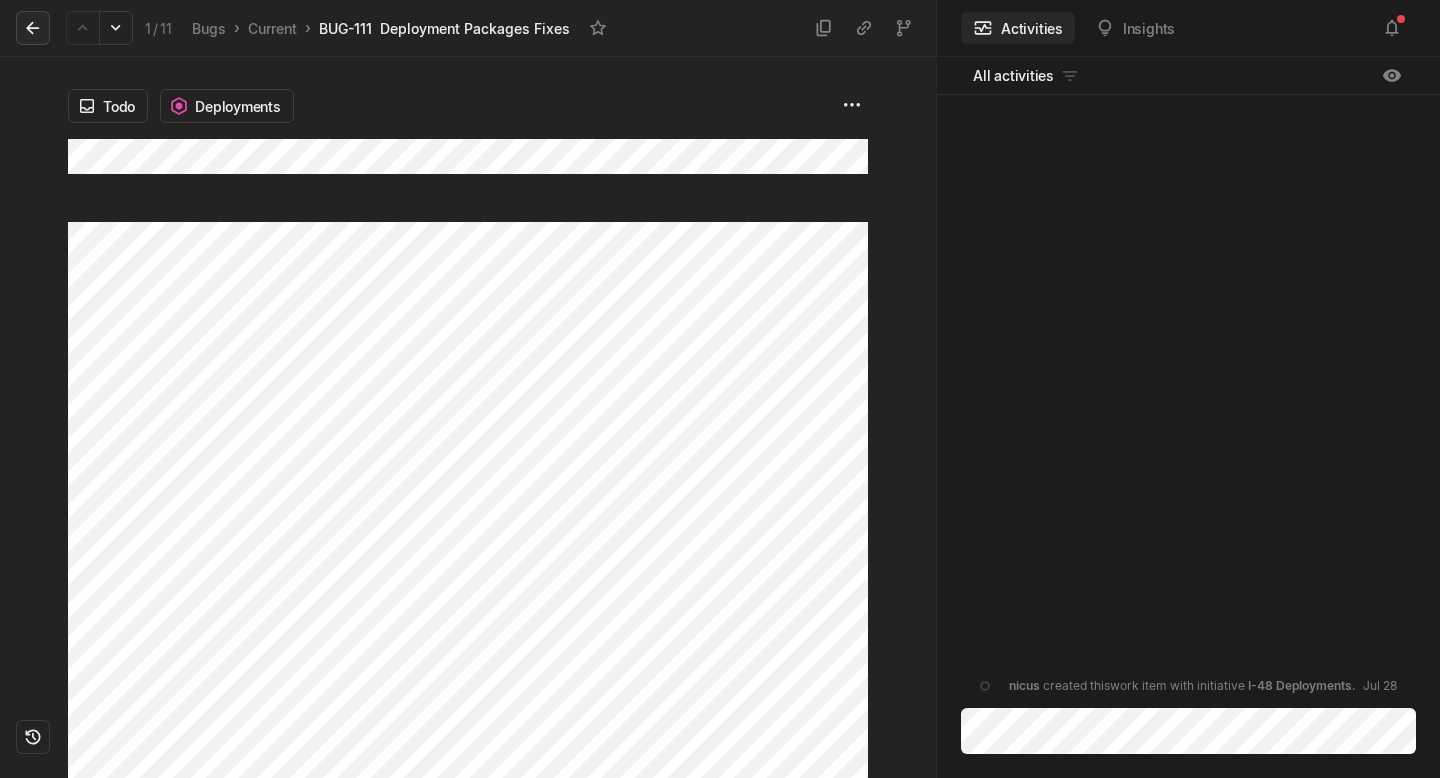 click 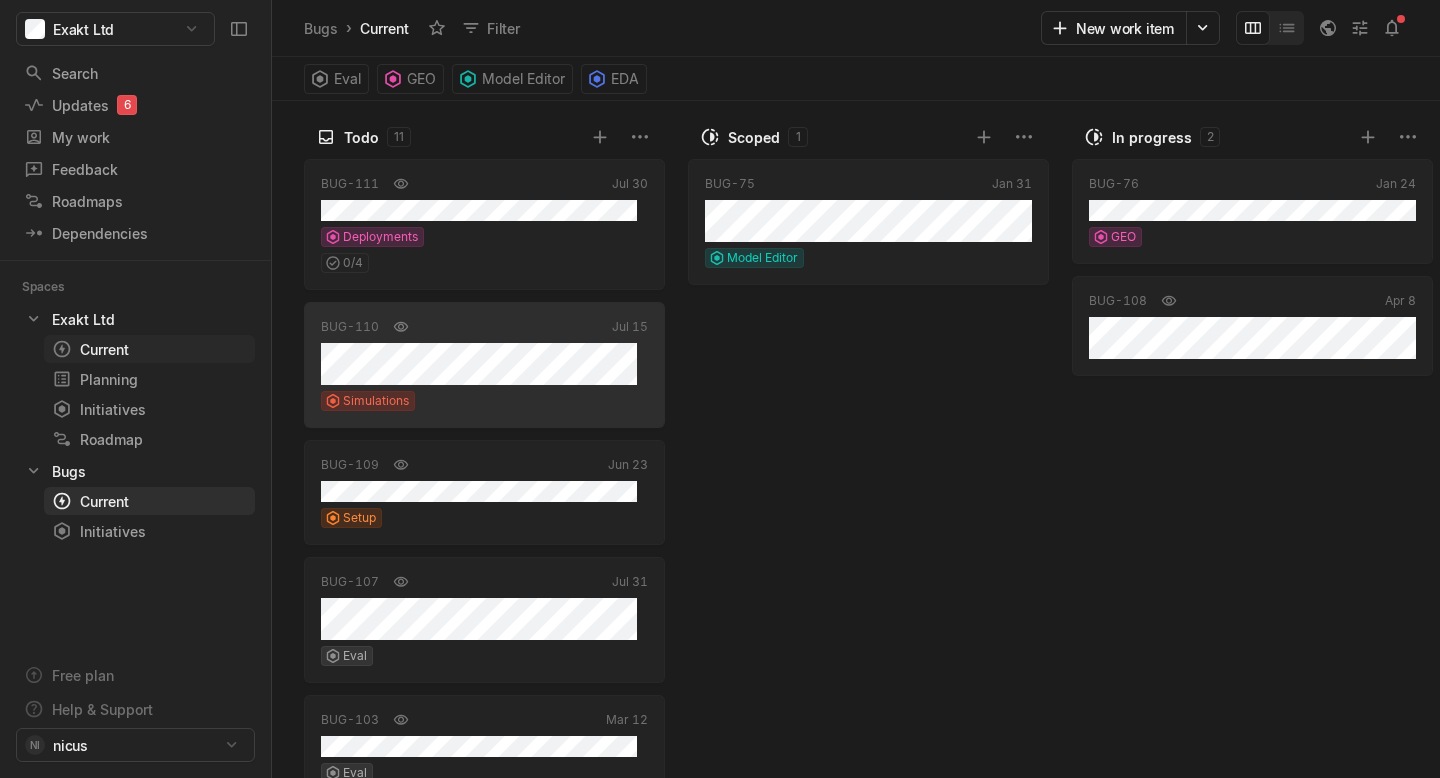 click on "Current g then c" at bounding box center (149, 349) 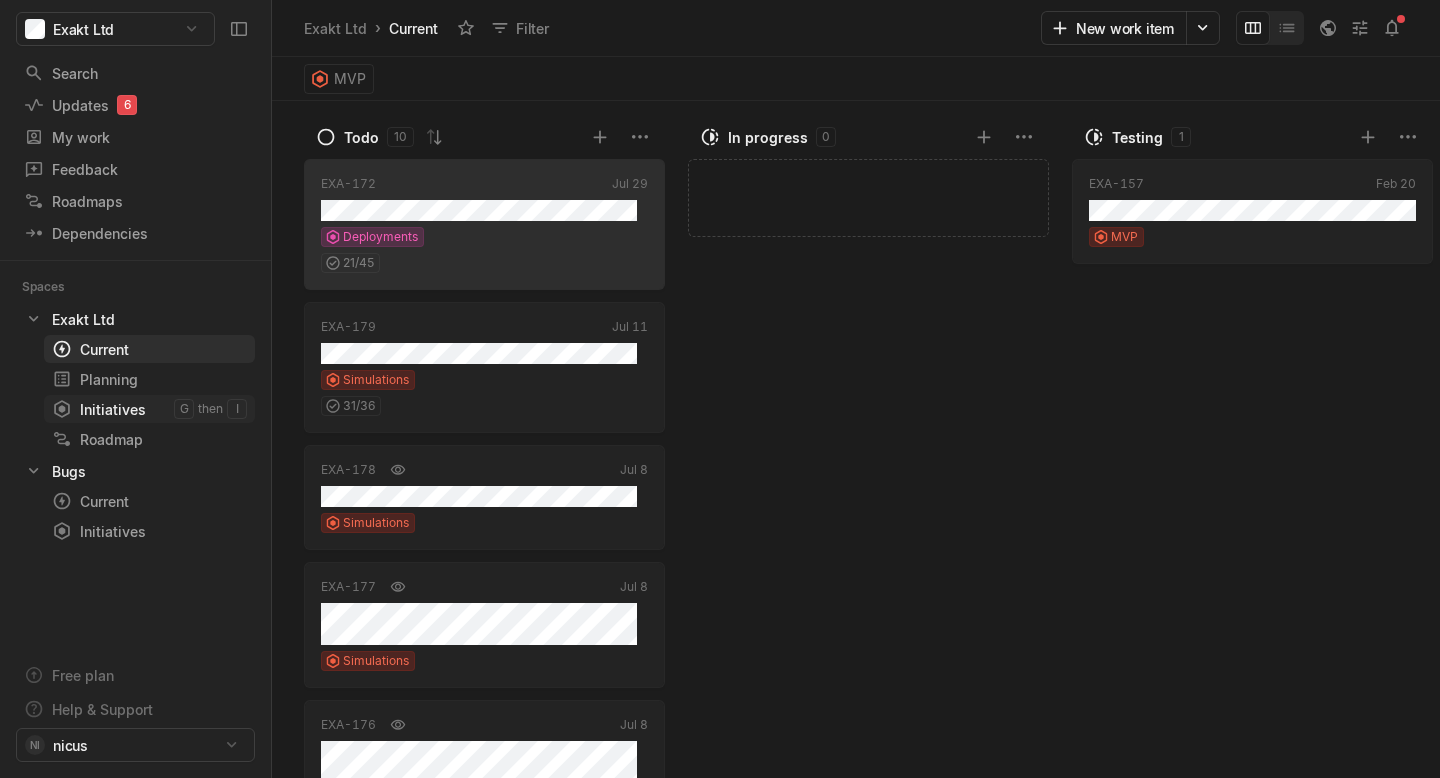 click on "Initiatives" at bounding box center [113, 409] 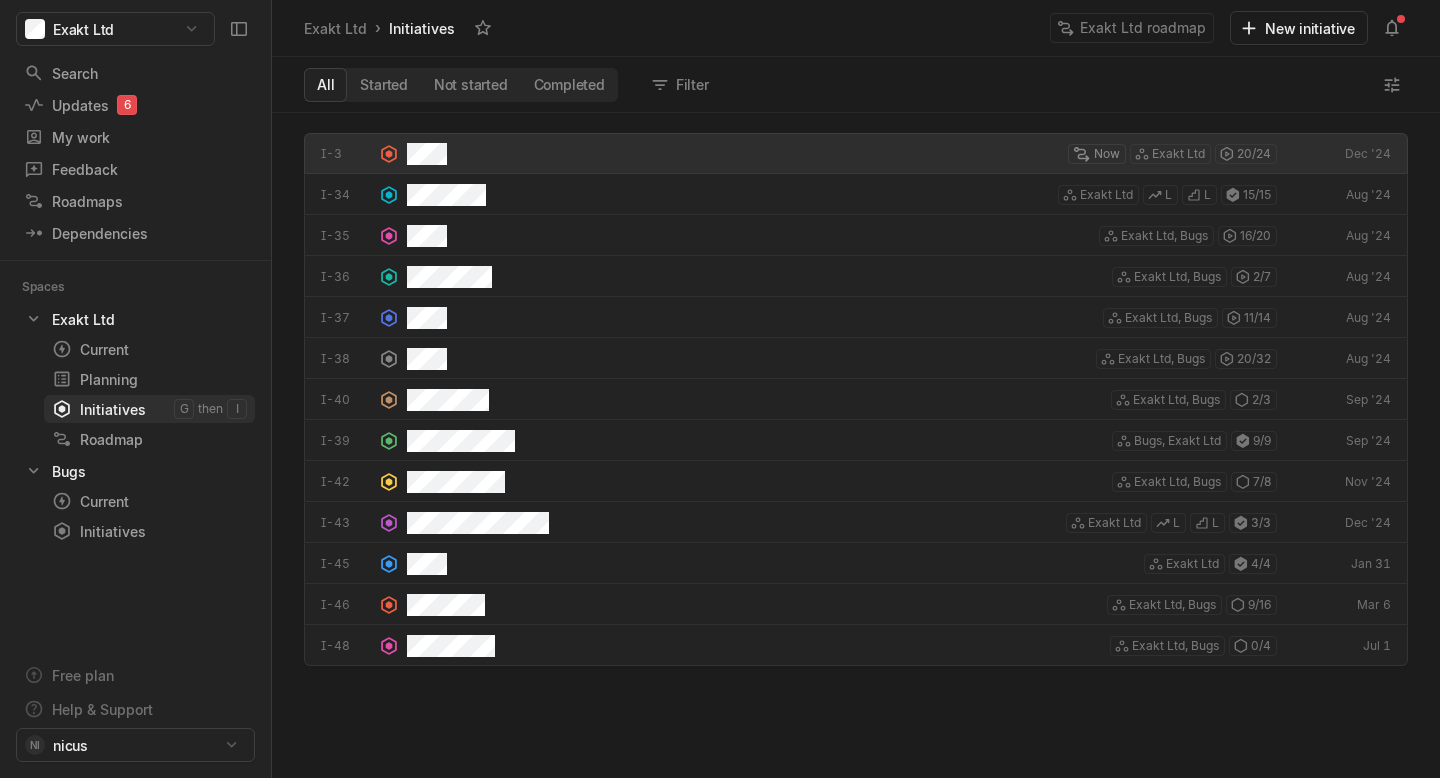 scroll, scrollTop: 12, scrollLeft: 12, axis: both 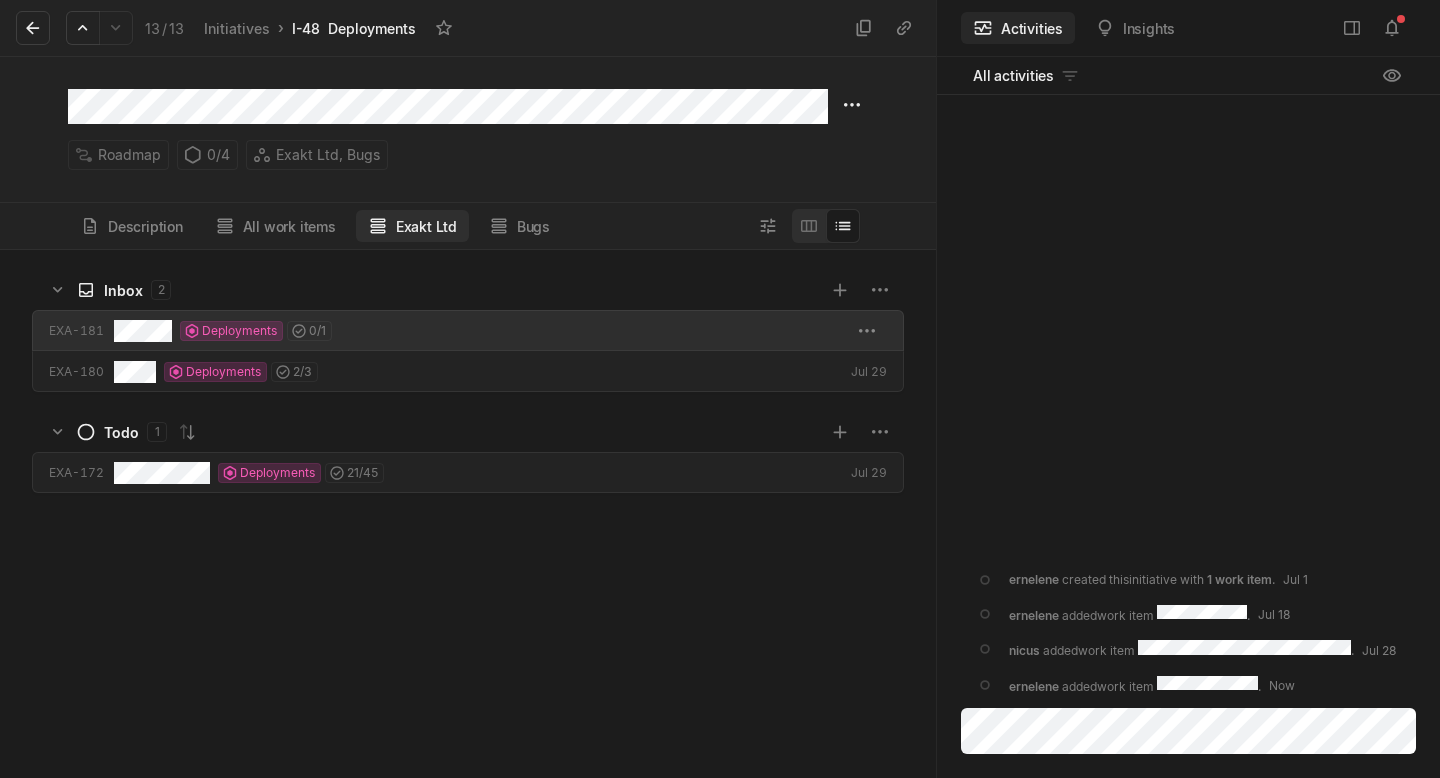 click on "Deployments 0 / 1" at bounding box center (443, 330) 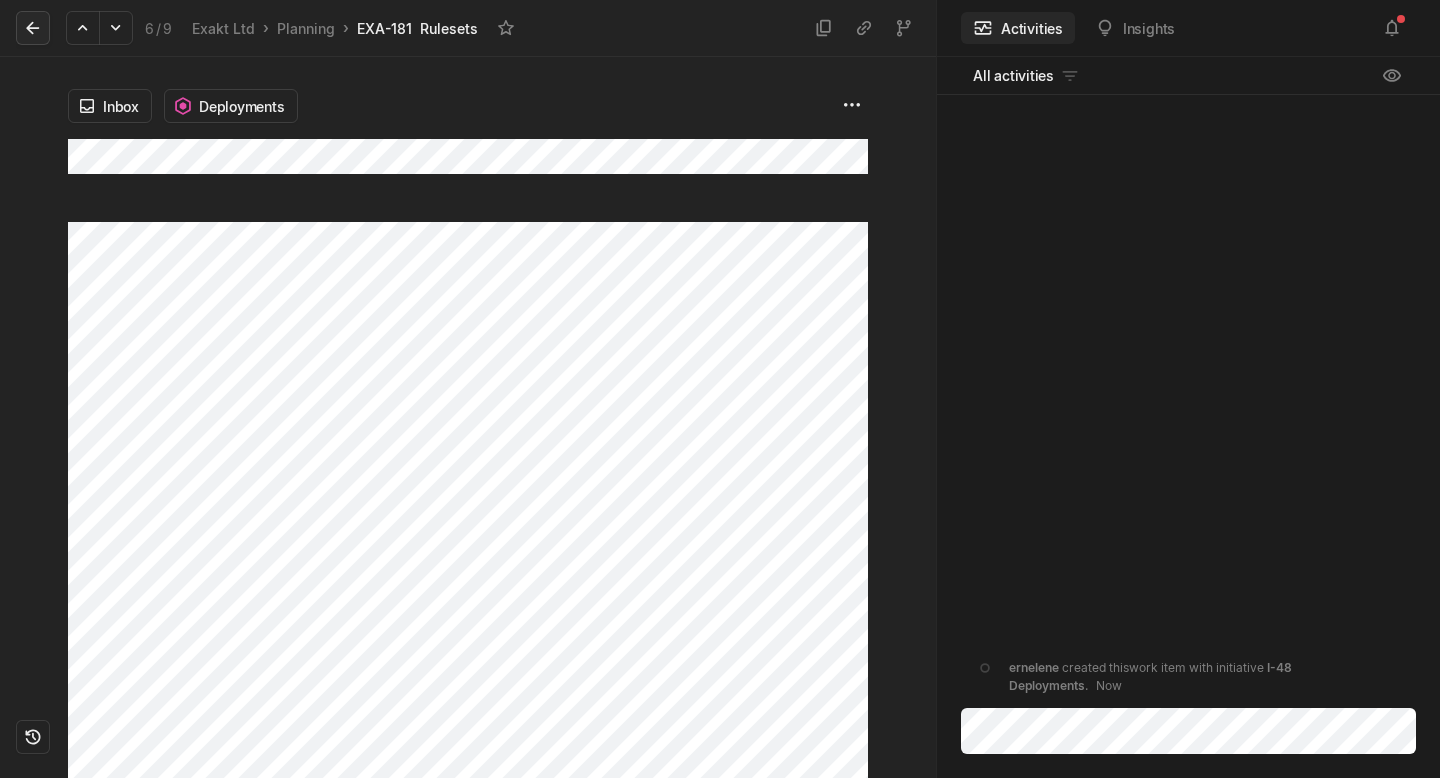 click 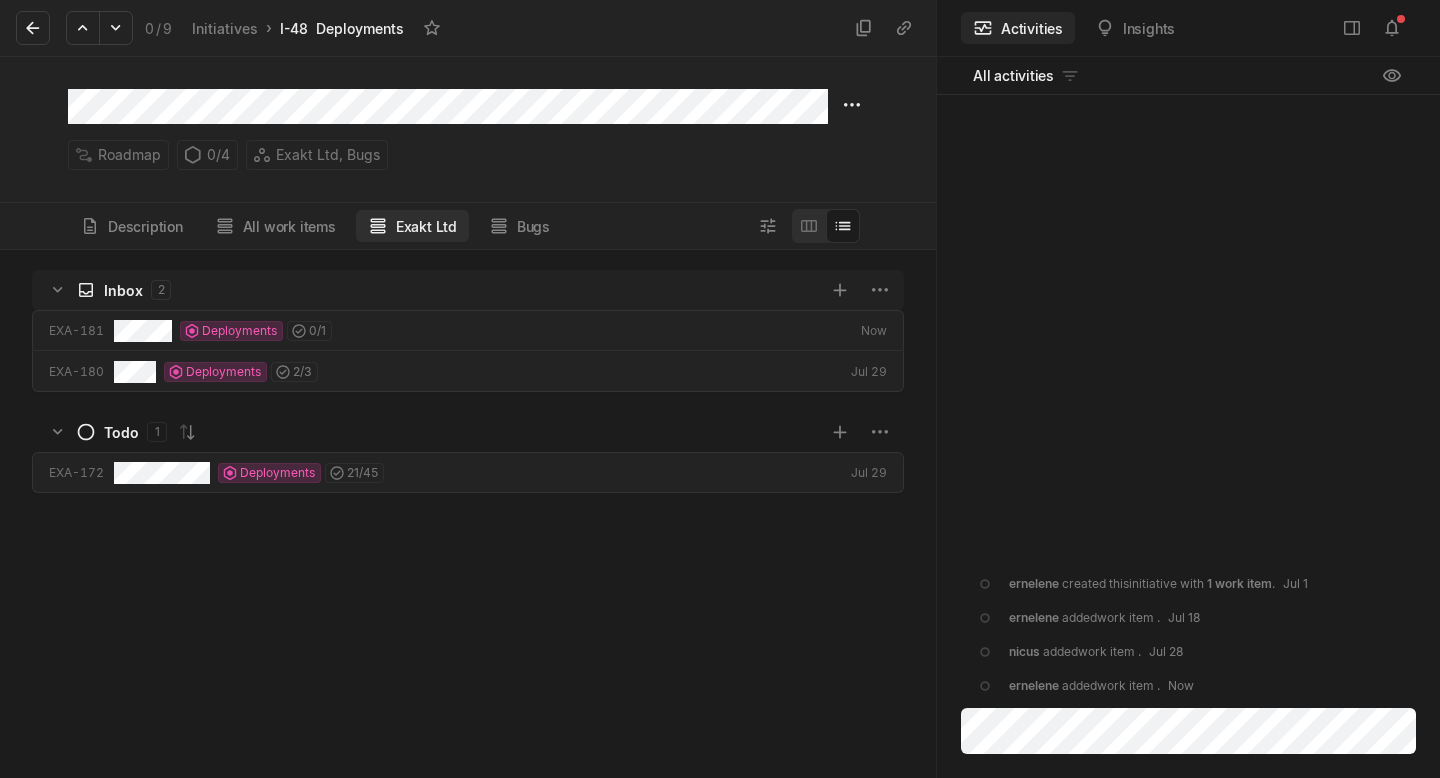 scroll, scrollTop: 12, scrollLeft: 12, axis: both 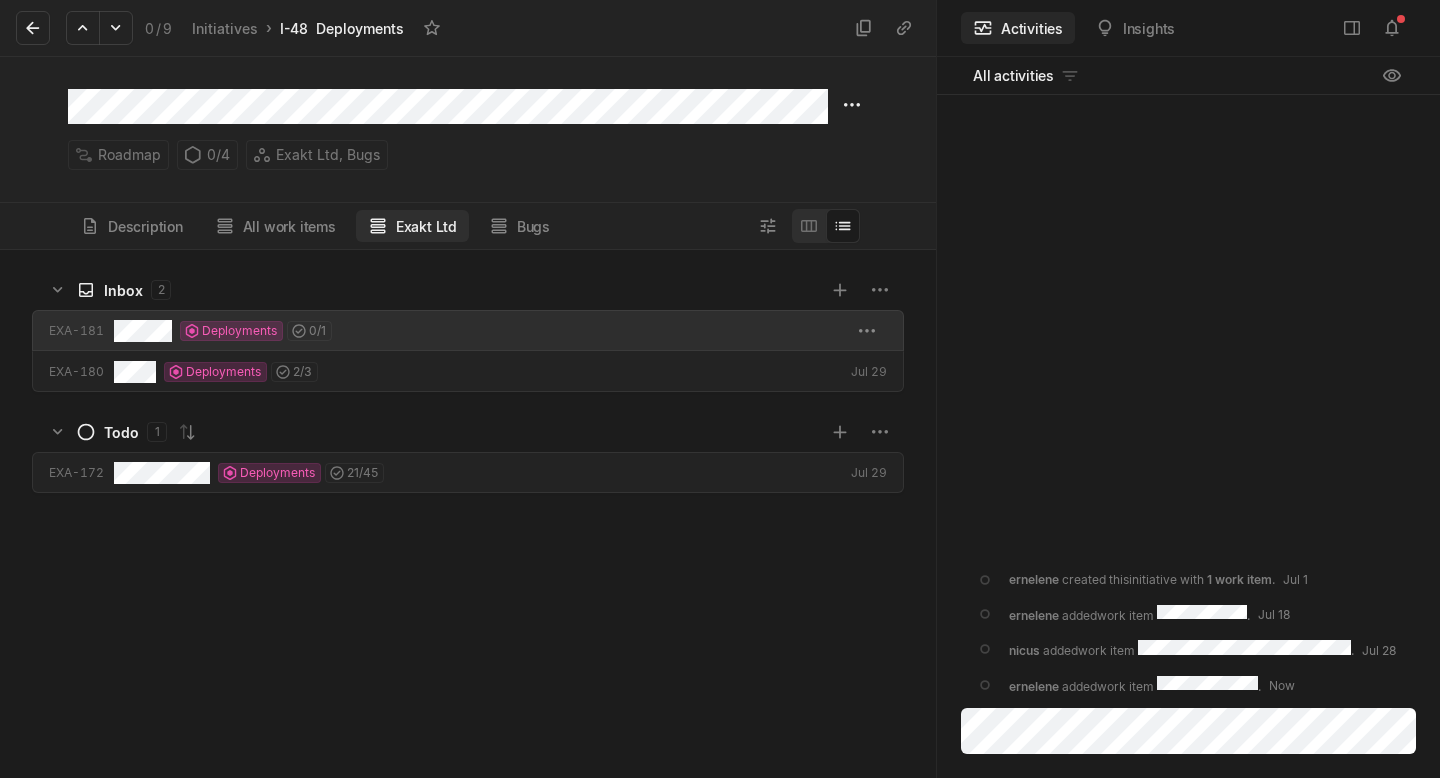 click on "Deployments 0 / 1" at bounding box center (443, 330) 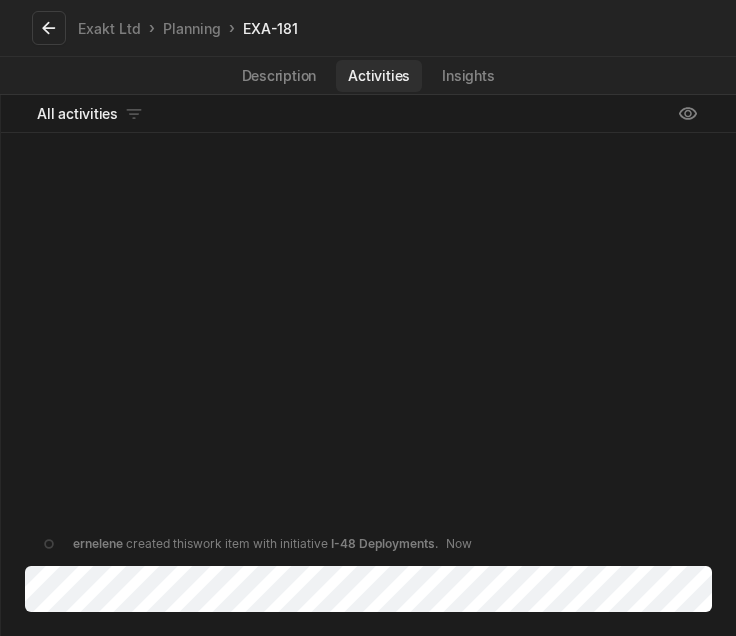 drag, startPoint x: 732, startPoint y: 220, endPoint x: 806, endPoint y: 224, distance: 74.10803 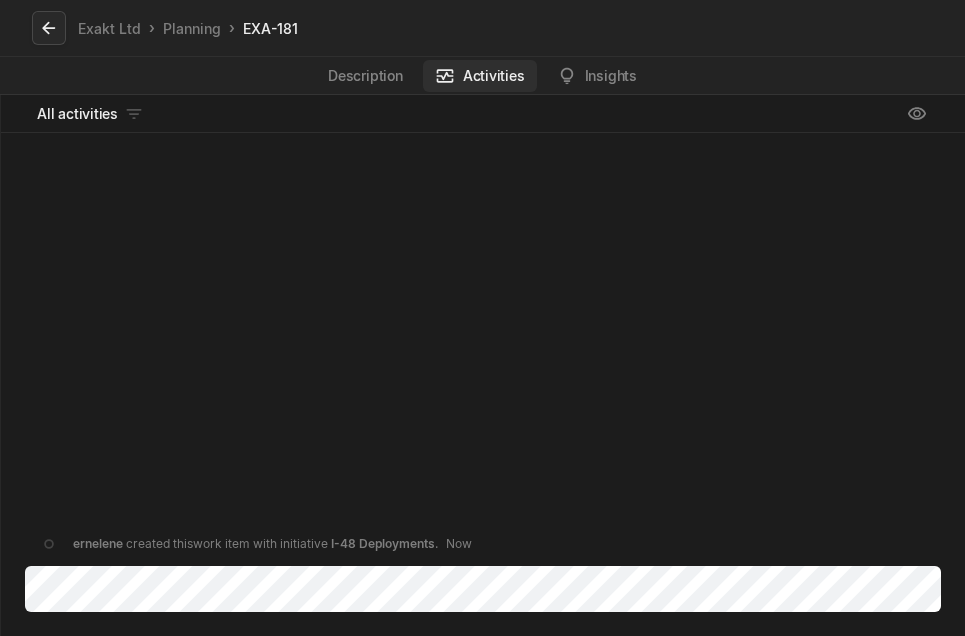 click at bounding box center [49, 28] 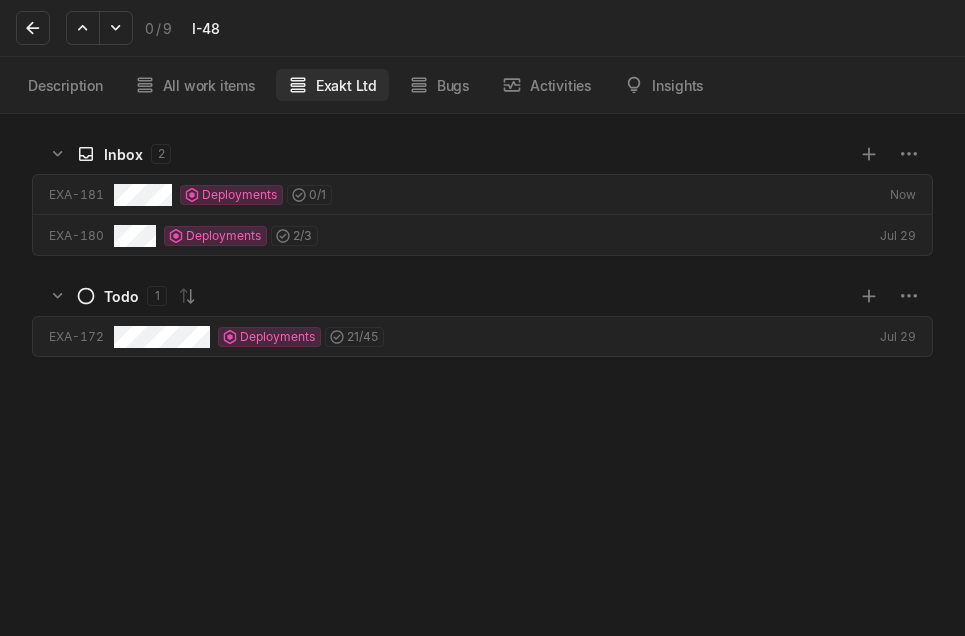 scroll, scrollTop: 12, scrollLeft: 12, axis: both 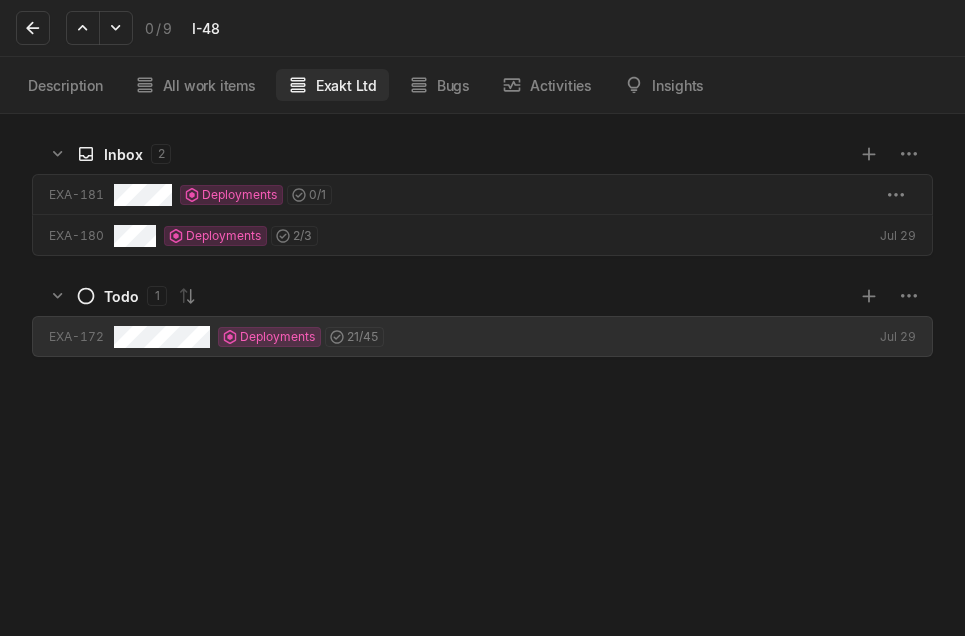 click on "Deployments 0 / 1" at bounding box center [458, 194] 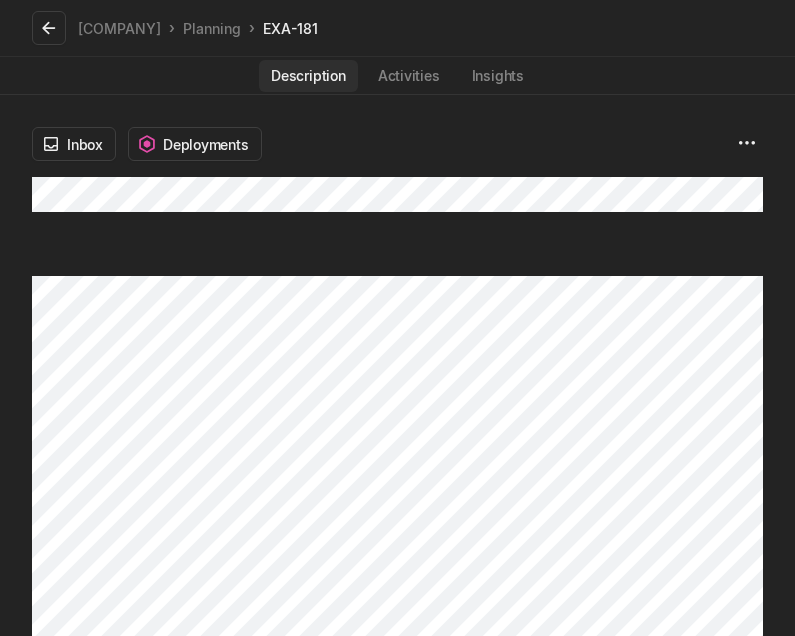 scroll, scrollTop: 0, scrollLeft: 0, axis: both 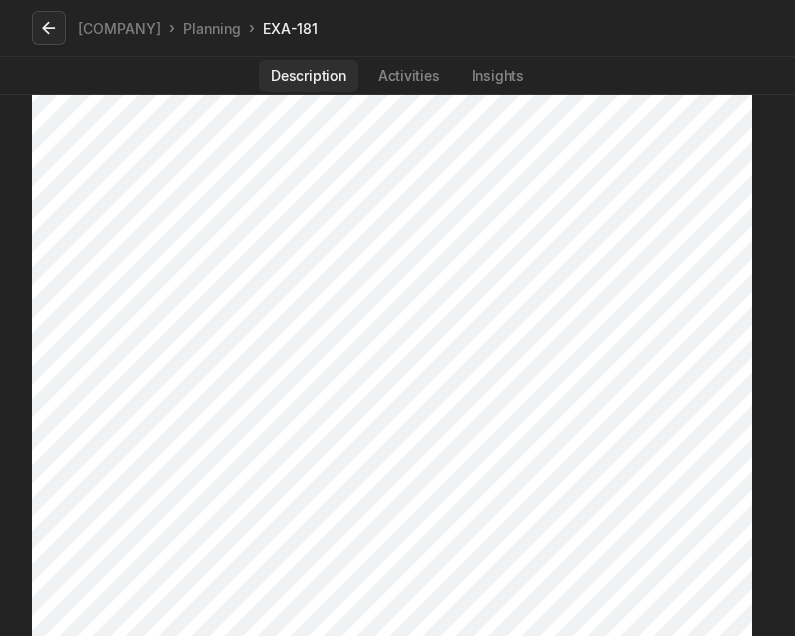 click 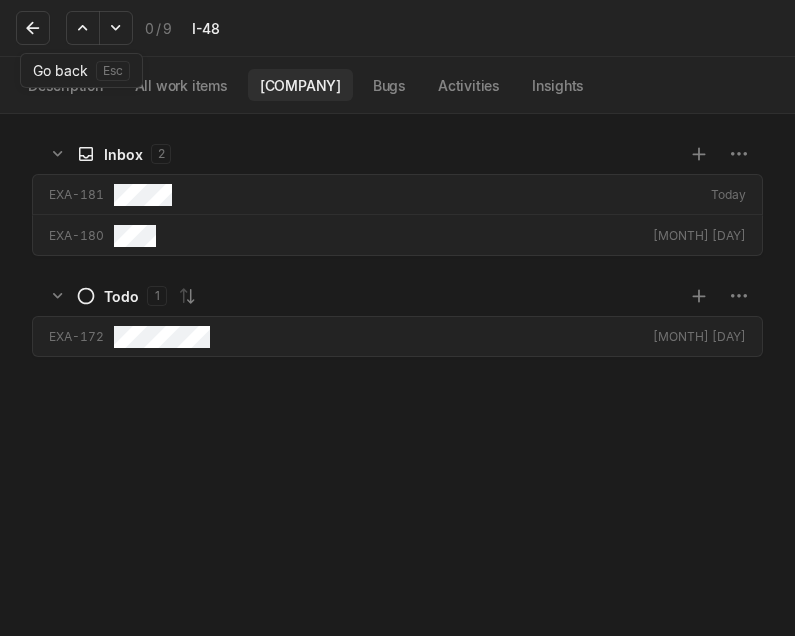 scroll, scrollTop: 12, scrollLeft: 12, axis: both 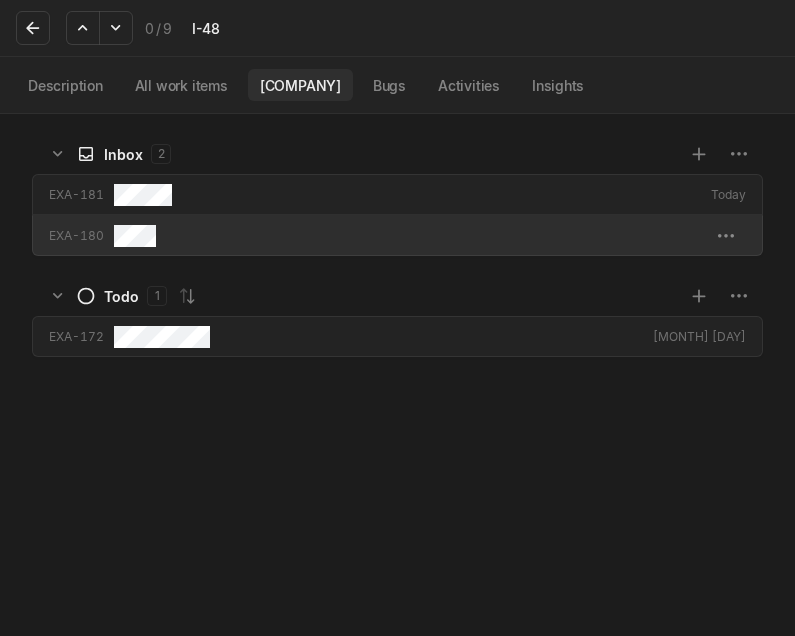 click at bounding box center [408, 236] 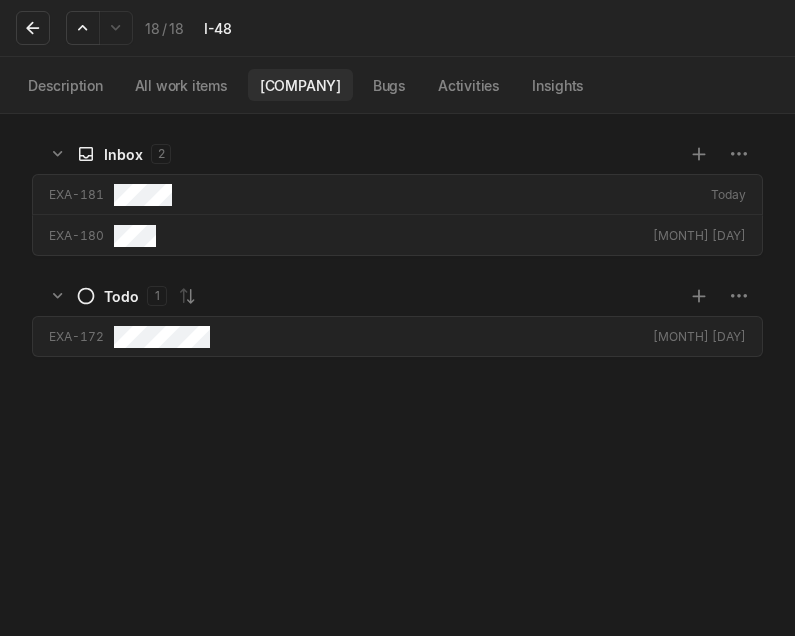 scroll, scrollTop: 12, scrollLeft: 12, axis: both 